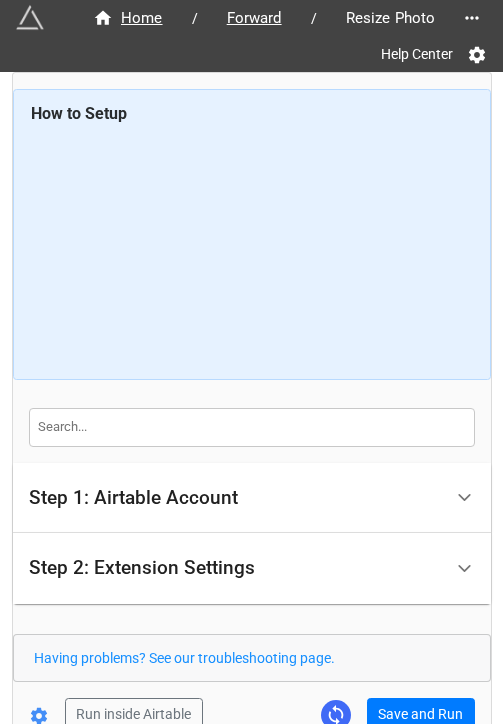 scroll, scrollTop: 0, scrollLeft: 0, axis: both 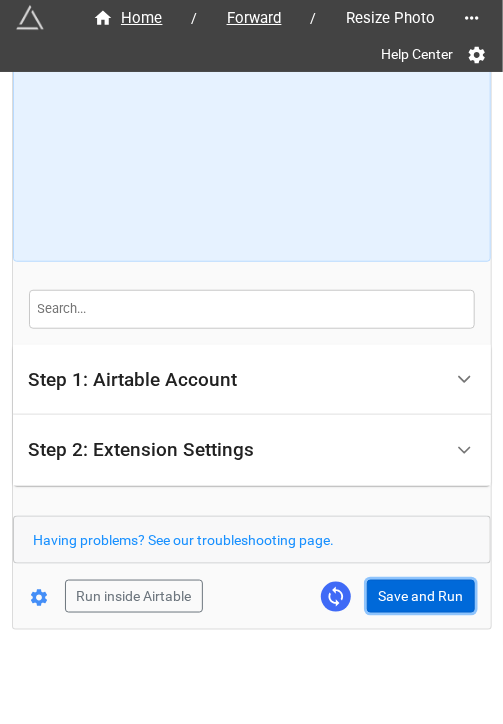 drag, startPoint x: 404, startPoint y: 595, endPoint x: 424, endPoint y: 714, distance: 120.66897 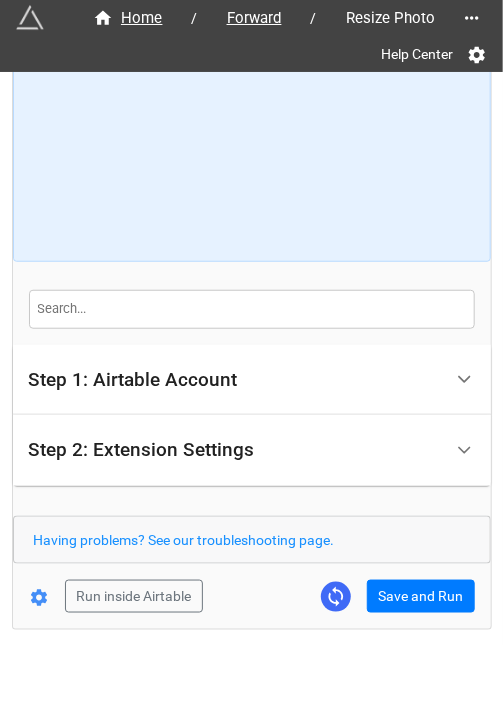 scroll, scrollTop: 111, scrollLeft: 0, axis: vertical 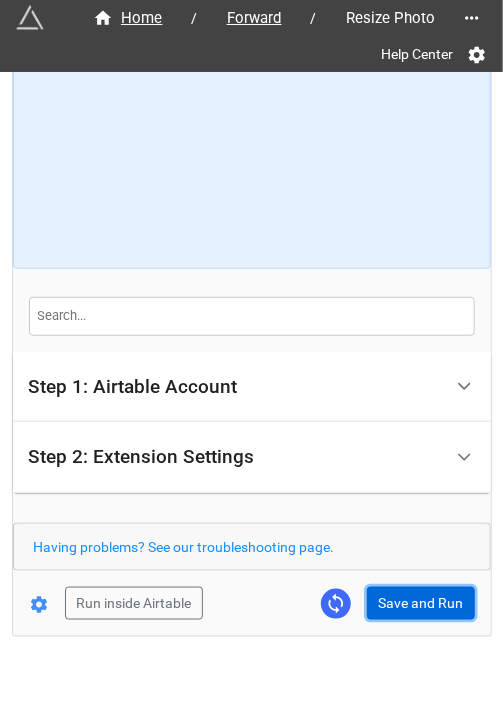 drag, startPoint x: 408, startPoint y: 585, endPoint x: 491, endPoint y: 527, distance: 101.257095 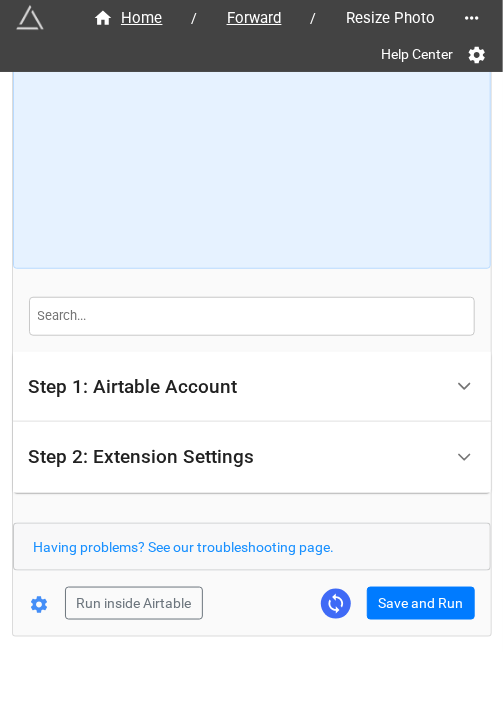 click on "How to Setup Step 1: Airtable Account Airtable User API Key [PERSON] Airtable Base [PERSON] Airtable Table Forward Filtering Master Step 2: Extension Settings Original Images Airtable Field The field that contains the images that you'd like to resize. This field must be an 'Attachment' Field. KG Photo_BIG Resized Images Airtable Field The field where the resized images will be stored. If a file in the Original Images Airtable Field is not suppored (e.g. PDF), then we will save the original file in the new field without resizing it. This field must be an 'Attachment' Field. KG Photo_Small Image Scale (Only if not using width/height) Only use this if you're not using width and height. If you input 0.5, that will shrink the images in half. .25 Image Width (Only if not using scale) Only use this if you're not using 'scale'. If a height is not specified, the images will be resized to the given width, while maintaining the aspect ratio. Image Height (Only if not using scale) Convert images to JPEG Advanced" at bounding box center [252, 299] 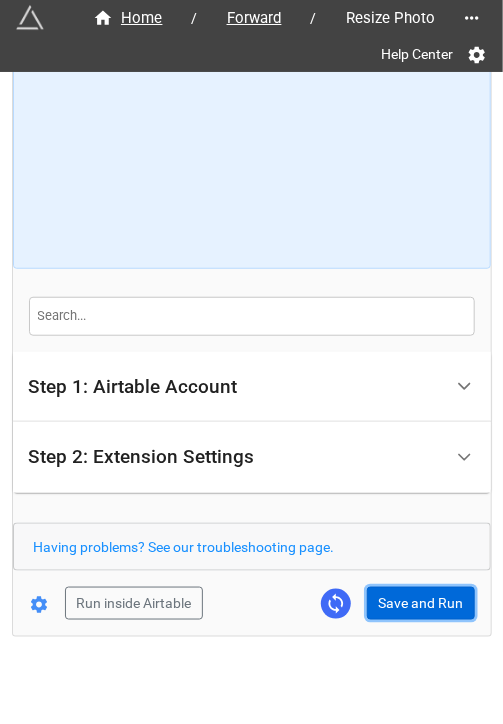 click on "Save and Run" at bounding box center [421, 604] 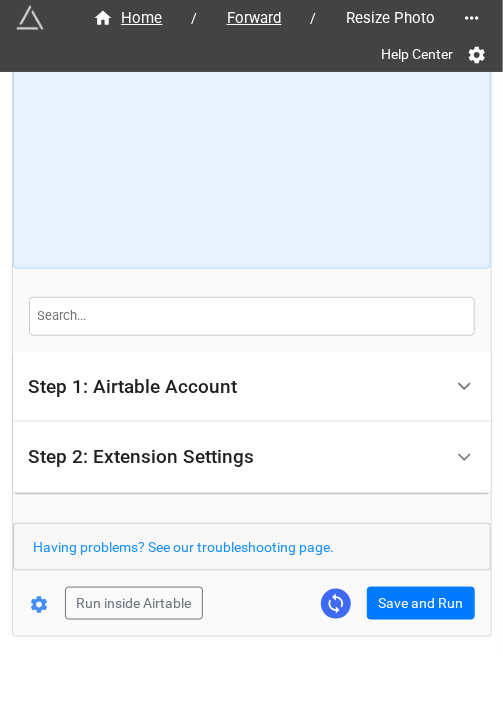 drag, startPoint x: 408, startPoint y: 618, endPoint x: 414, endPoint y: 629, distance: 12.529964 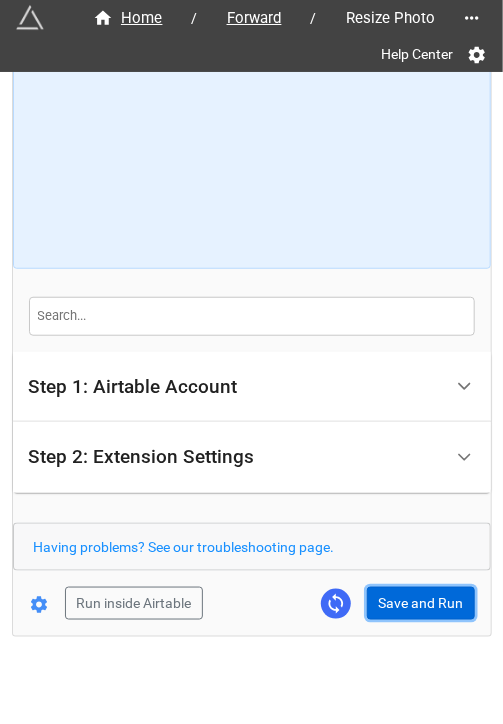 click on "Save and Run" at bounding box center (421, 604) 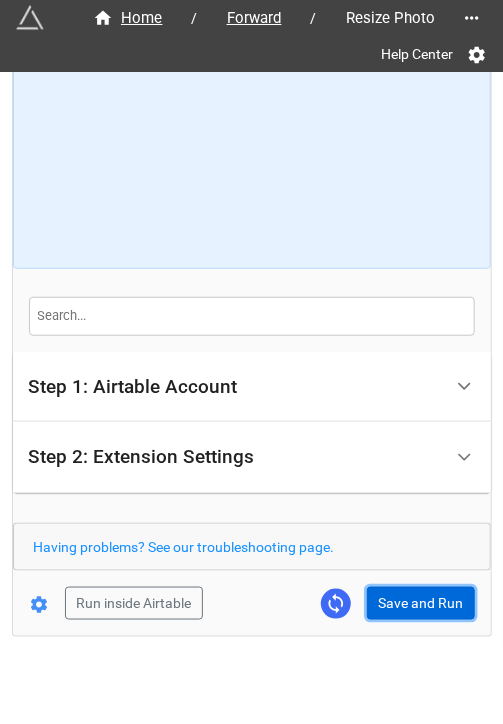 click on "Save and Run" at bounding box center [421, 604] 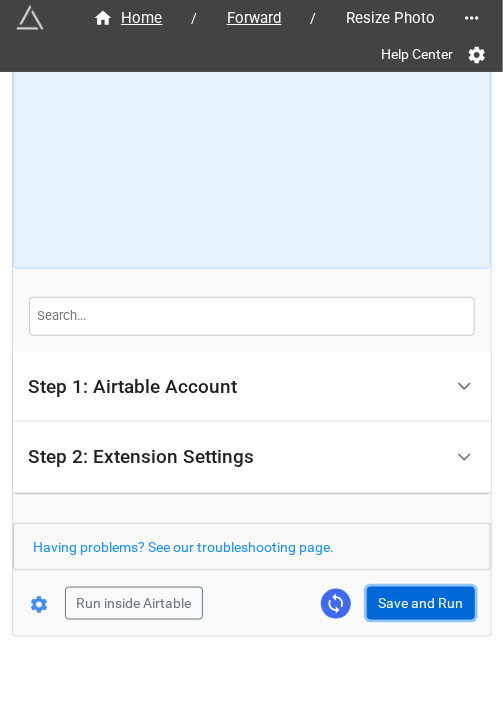 click on "Save and Run" at bounding box center (421, 604) 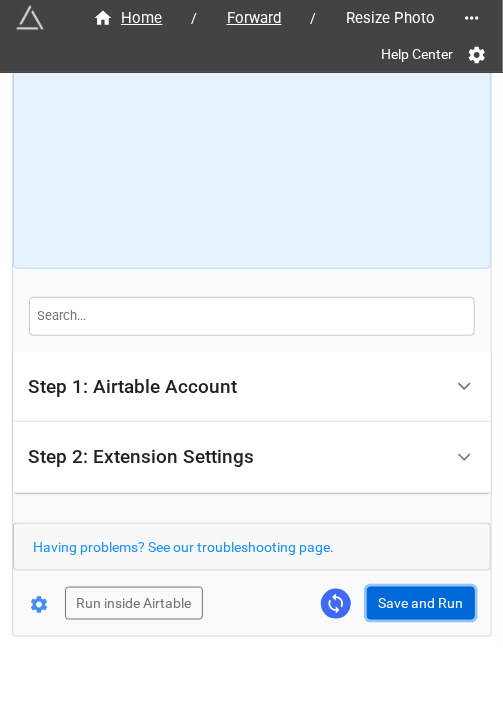 drag, startPoint x: 402, startPoint y: 591, endPoint x: 440, endPoint y: 587, distance: 38.209946 